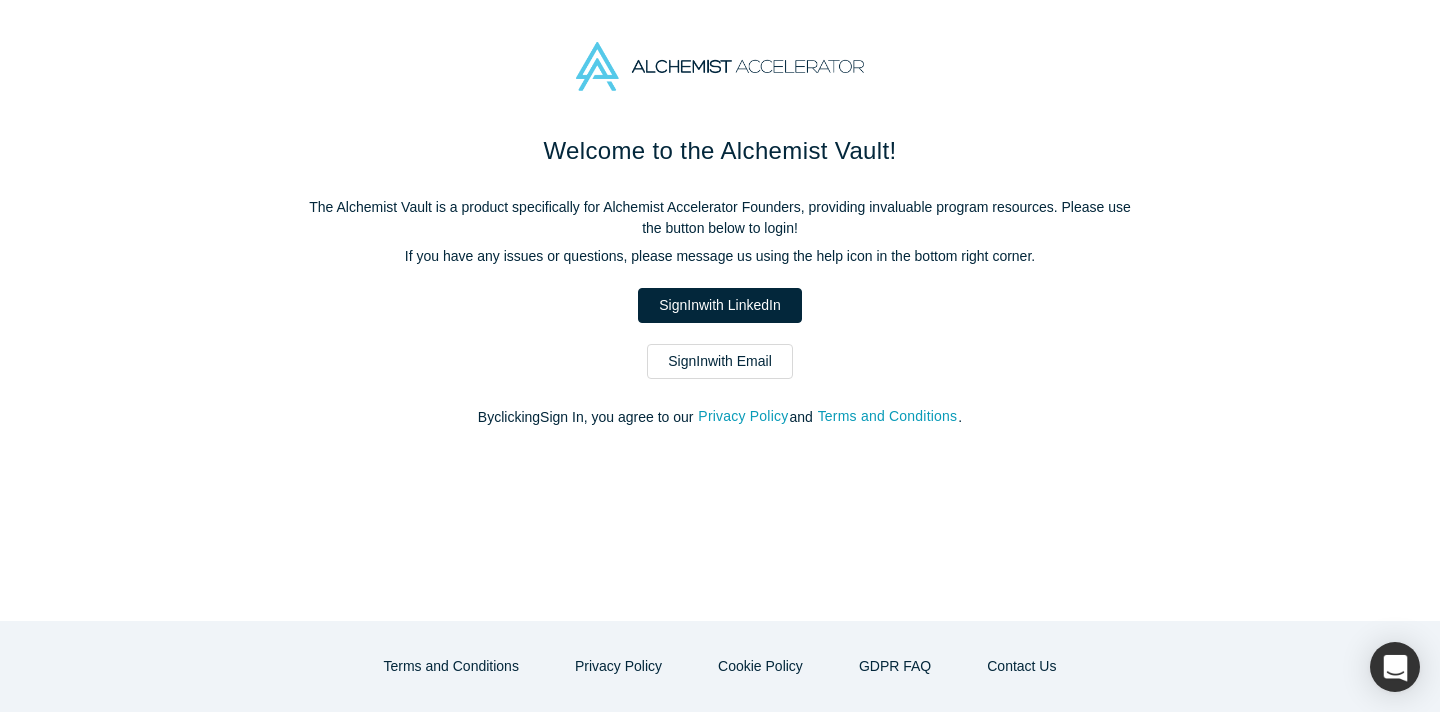 scroll, scrollTop: 0, scrollLeft: 0, axis: both 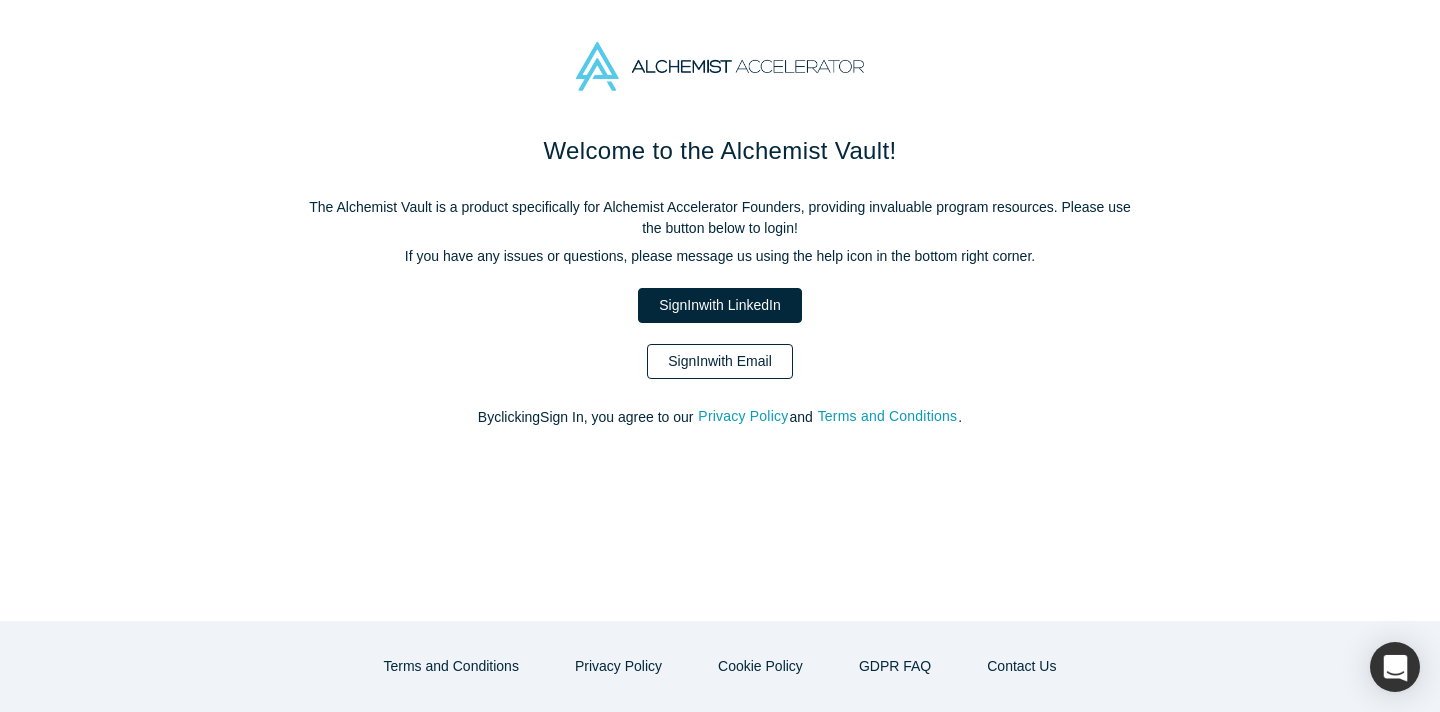 click on "Sign  In  with Email" at bounding box center (720, 361) 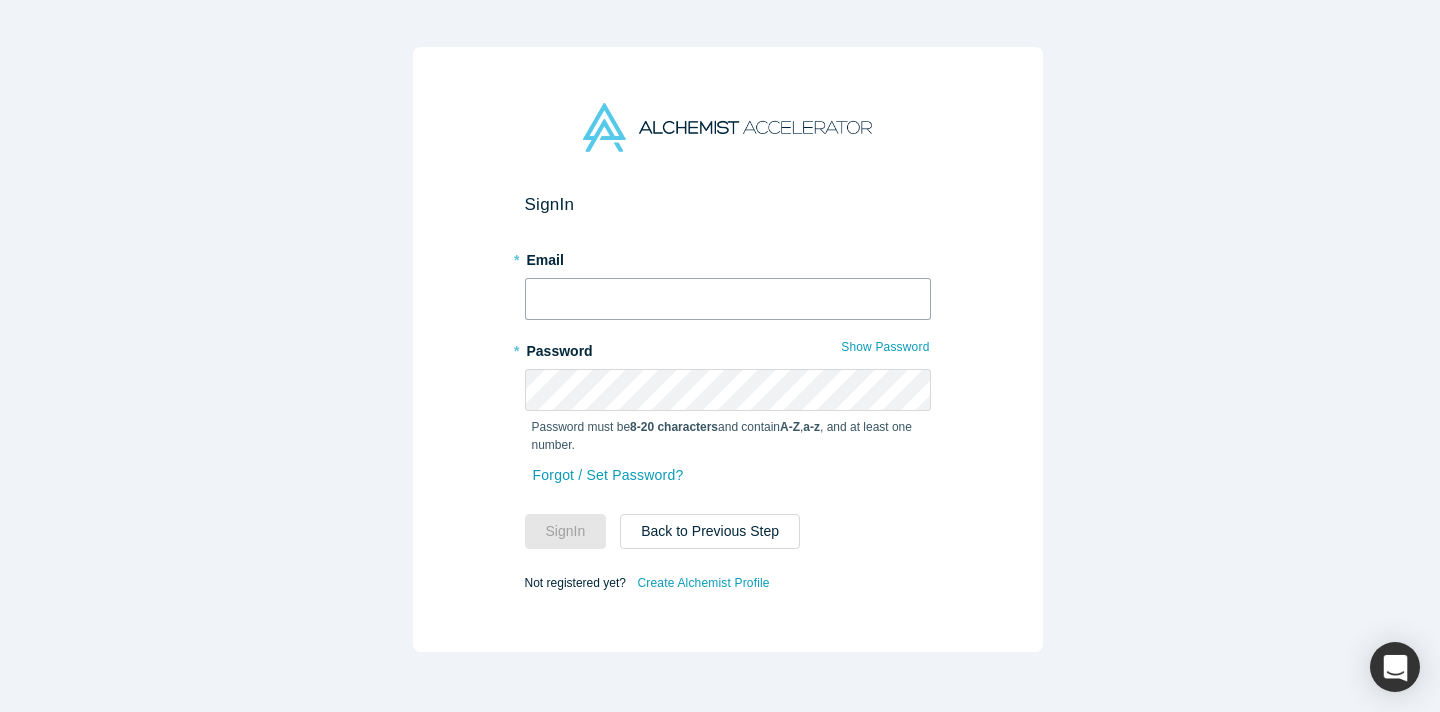 click at bounding box center (728, 299) 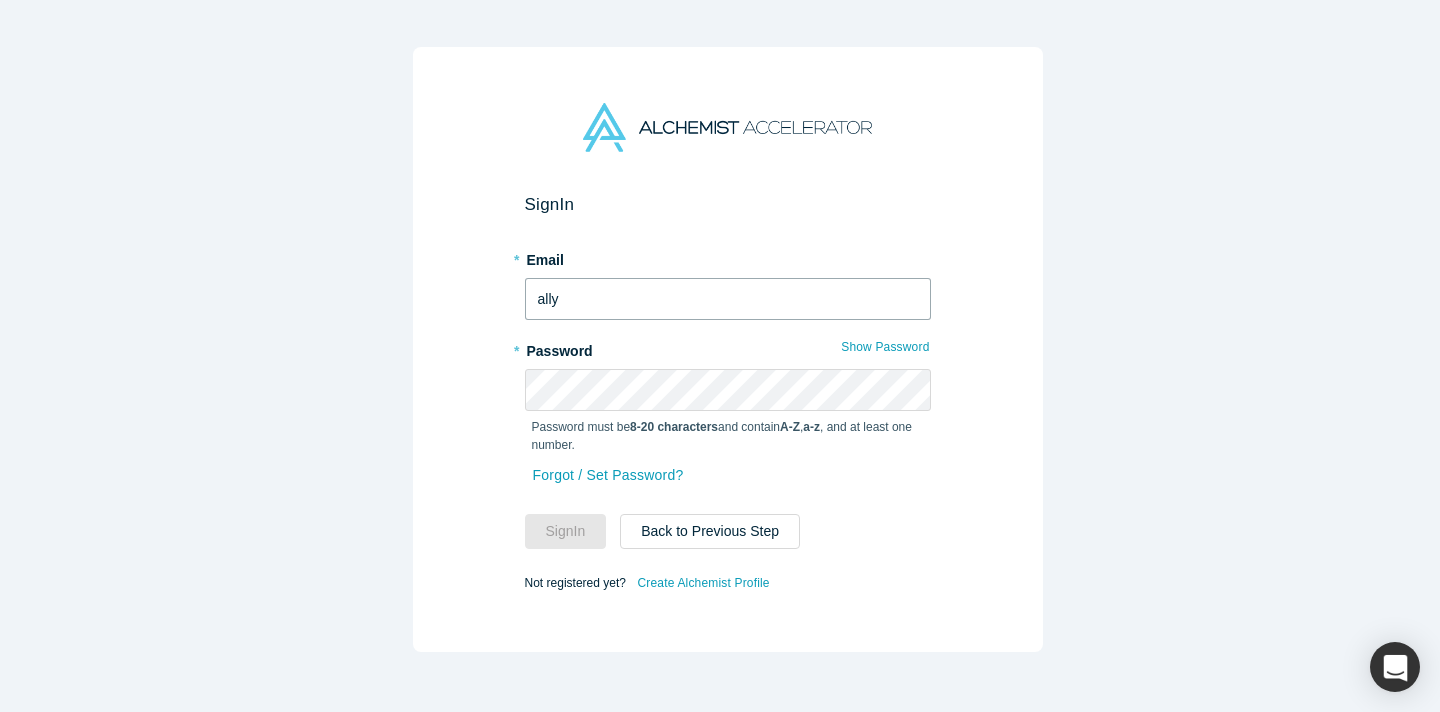 type on "all" 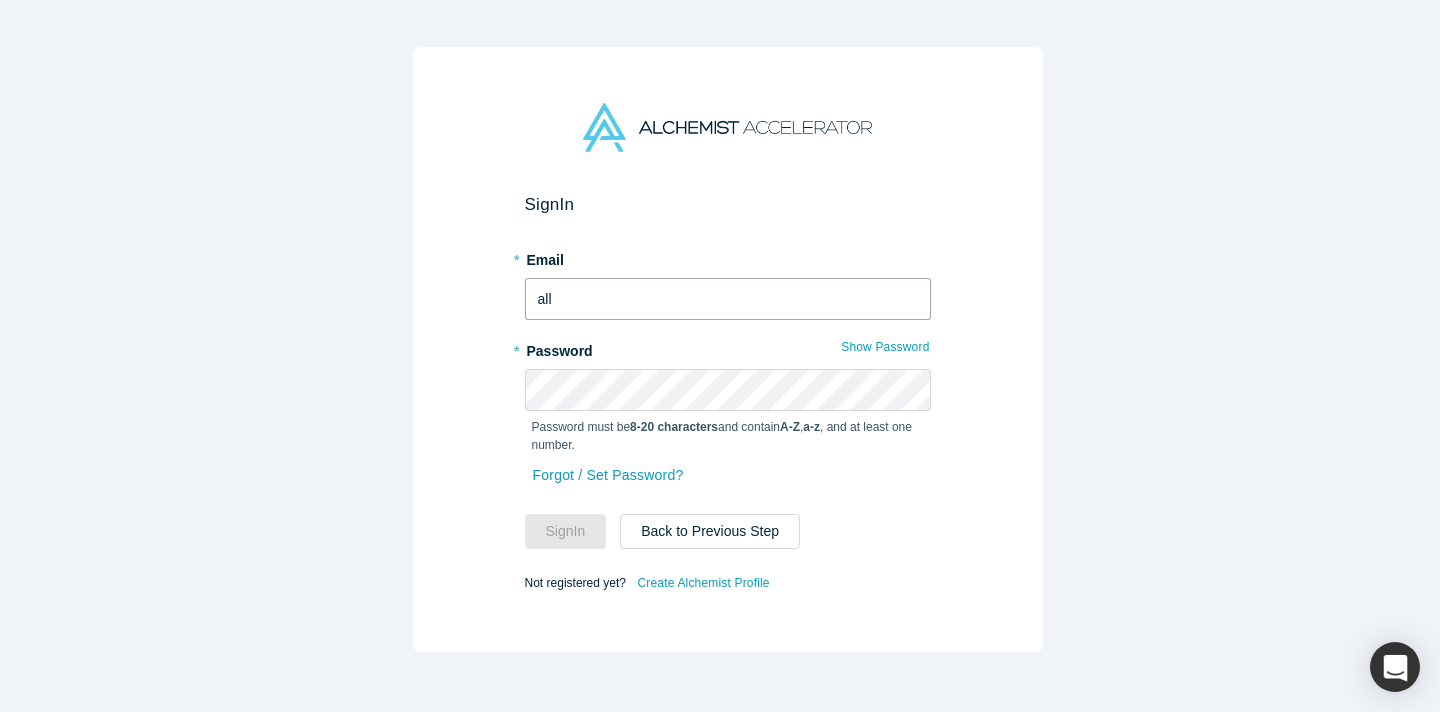 drag, startPoint x: 749, startPoint y: 296, endPoint x: 456, endPoint y: 289, distance: 293.08362 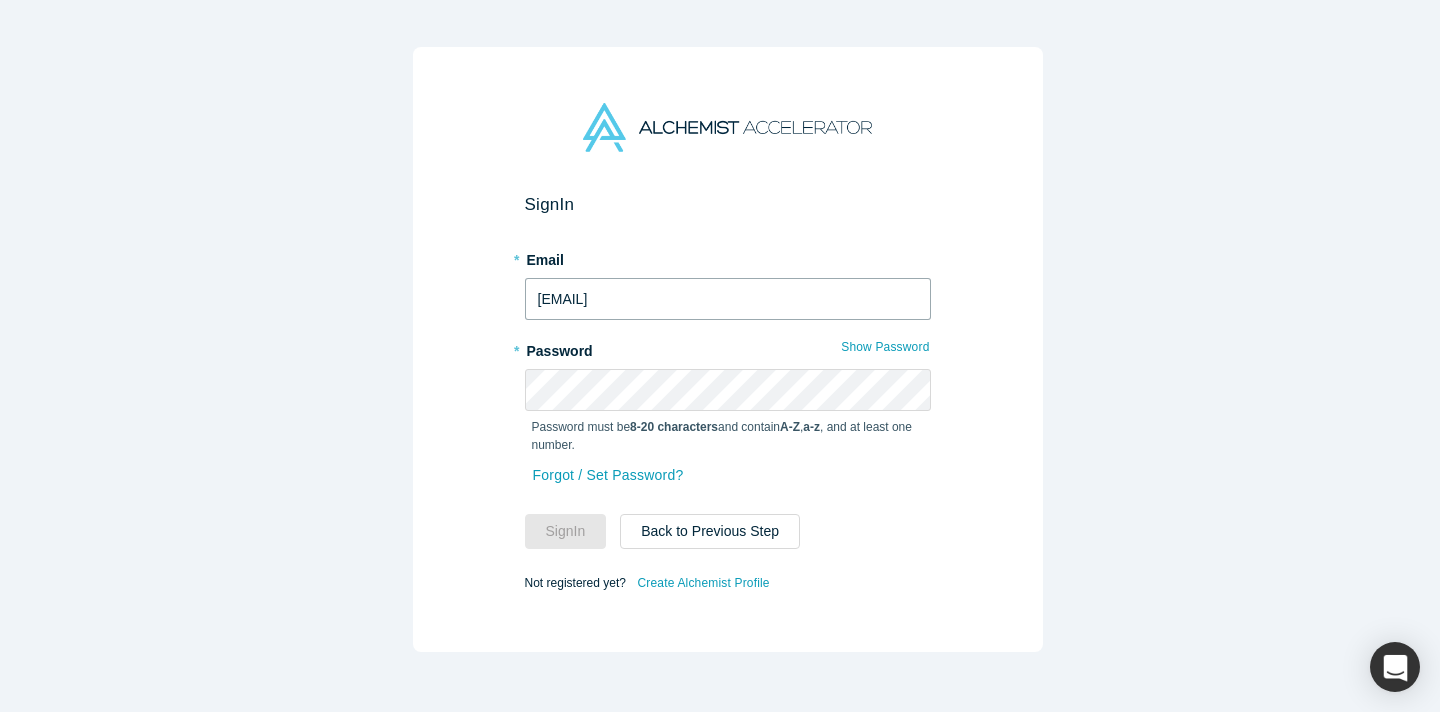 type on "ally@alche" 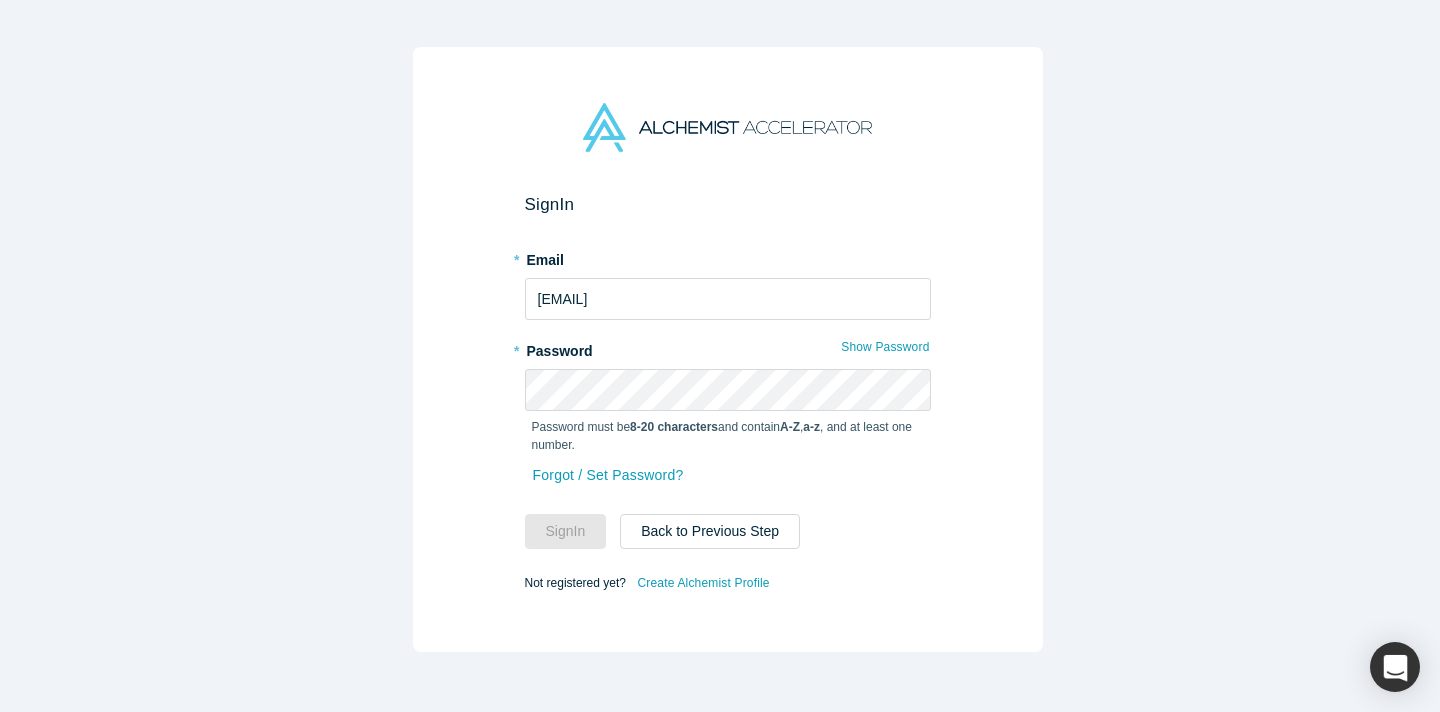click on "Sign  In   * Email ally@alche * Password Show Password Password must be  8-20 characters  and contain  A-Z ,  a-z , and at least one number. Forgot / Set Password? Sign  In Back to Previous Step Not registered yet? Create Alchemist Profile" at bounding box center (728, 349) 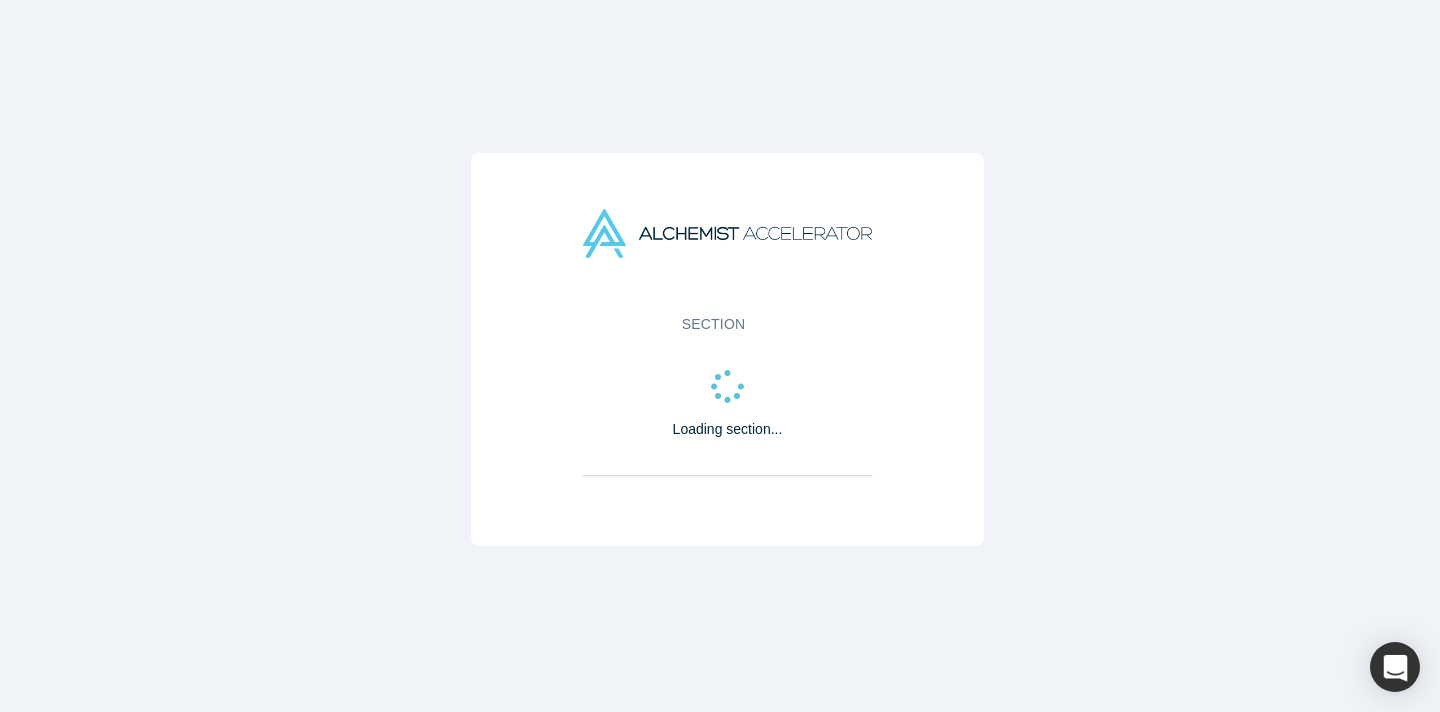 scroll, scrollTop: 0, scrollLeft: 0, axis: both 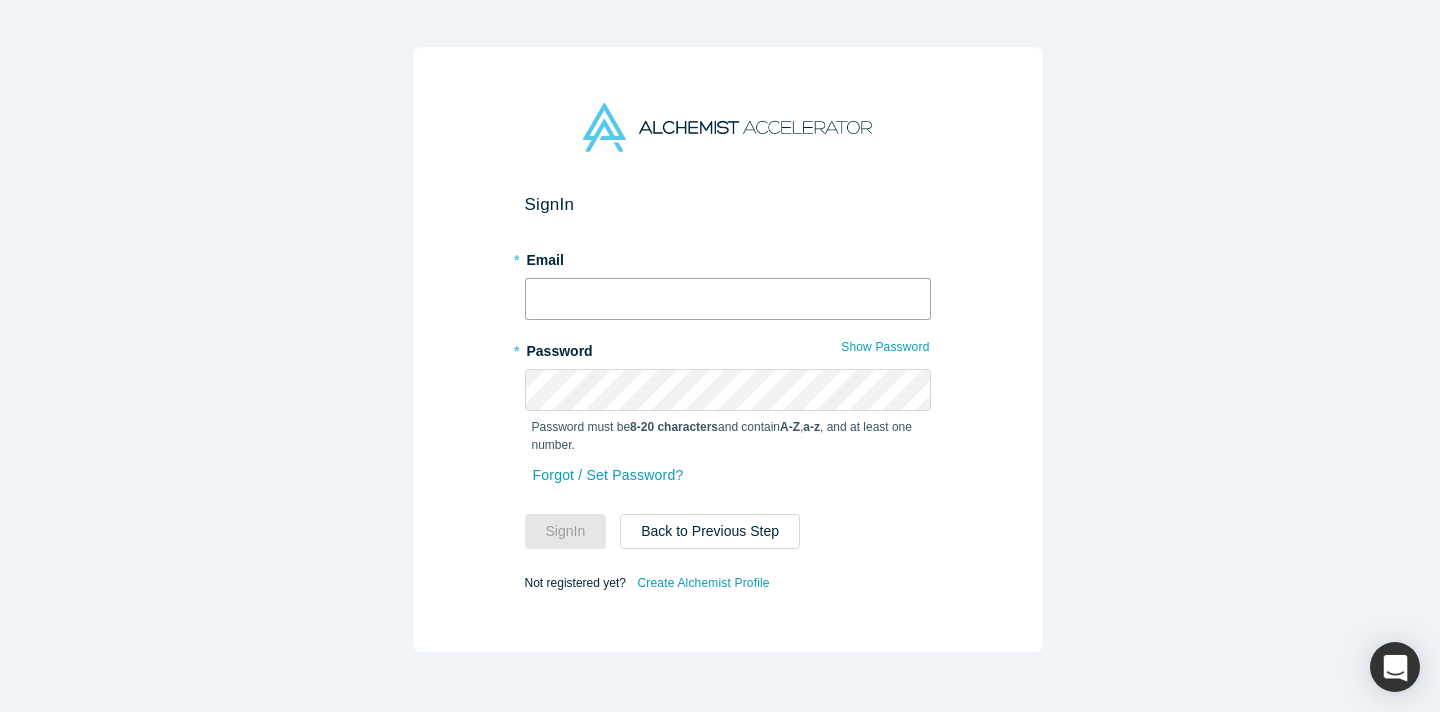 type on "[EMAIL]" 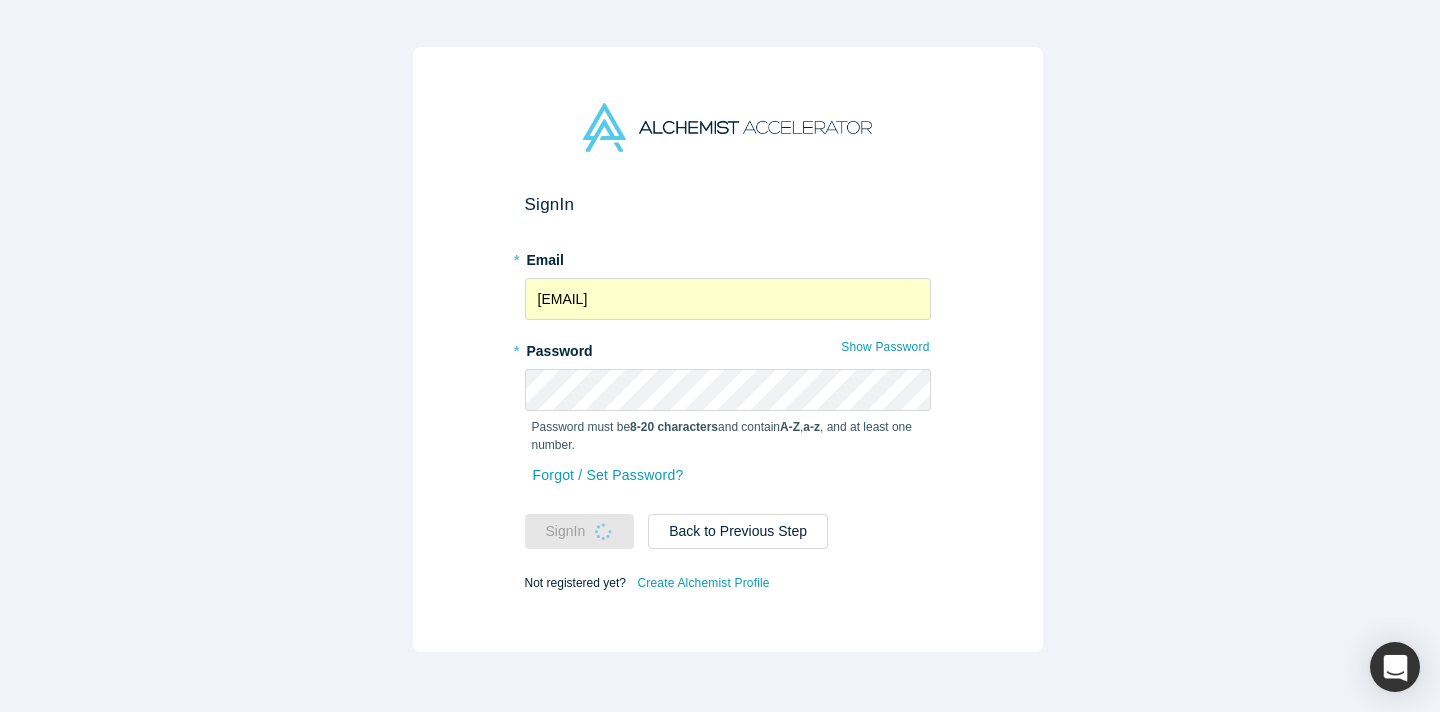 click on "Sign In * Email [EMAIL] * Password Show Password Password must be 8-20 characters and contain A-Z , a-z , and at least one number. Forgot / Set Password? Sign In Back to Previous Step Not registered yet? Create Alchemist Profile" at bounding box center (727, 363) 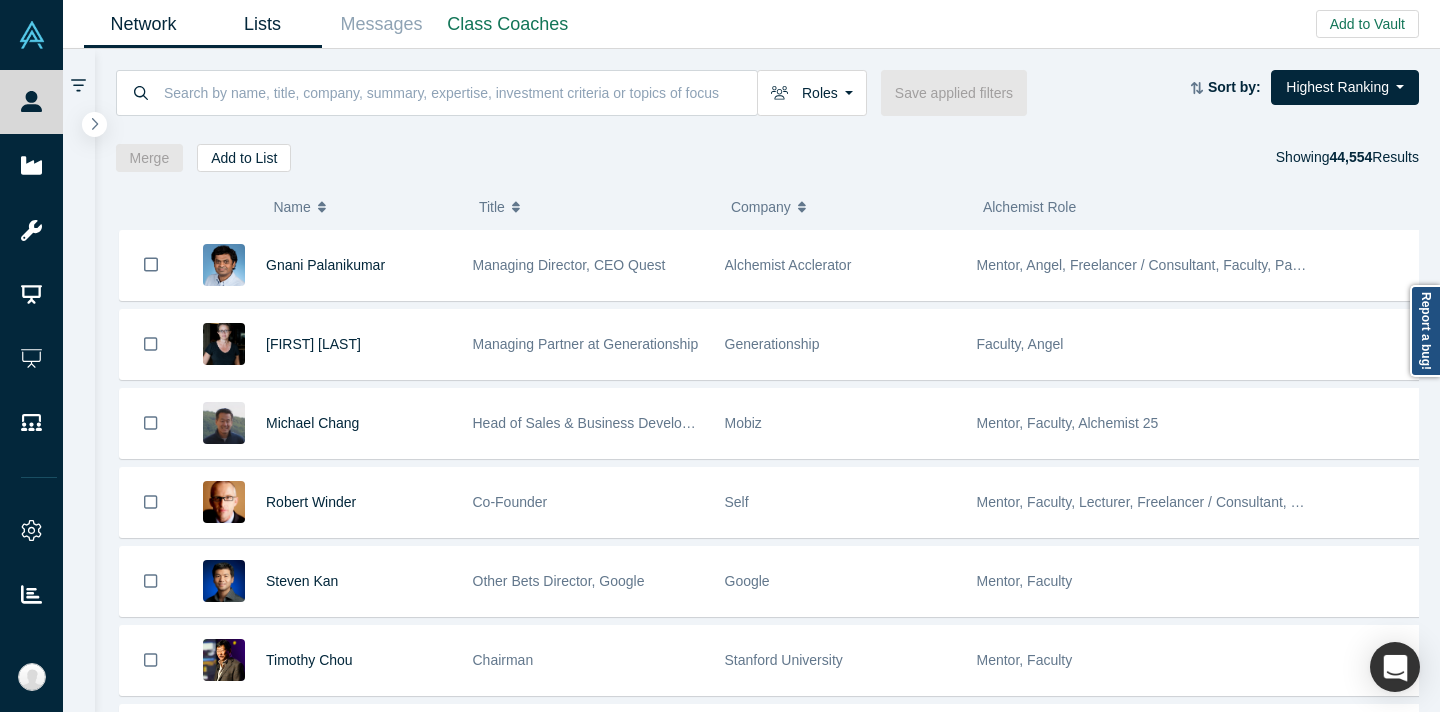 click on "Lists" at bounding box center (262, 24) 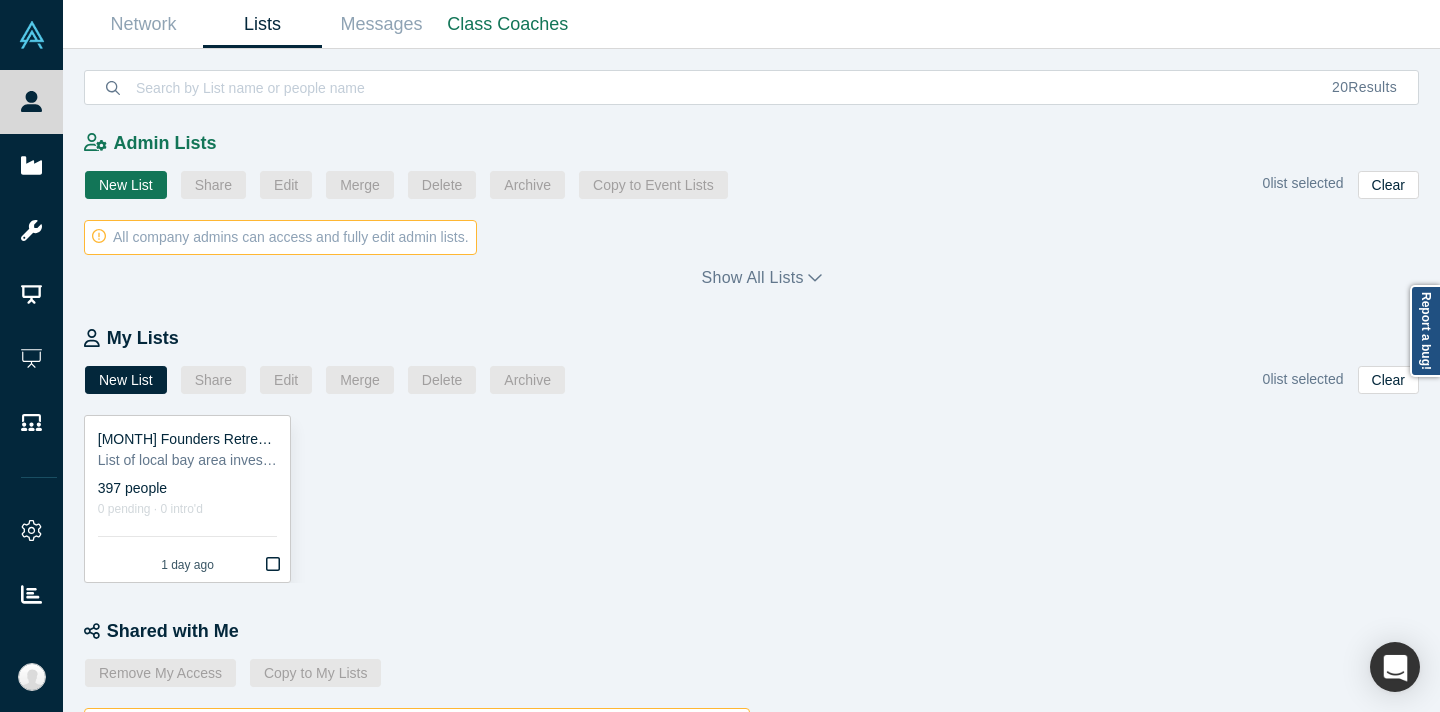 click on "[MONTH] Founders Retreat Investor Invite List" at bounding box center (187, 439) 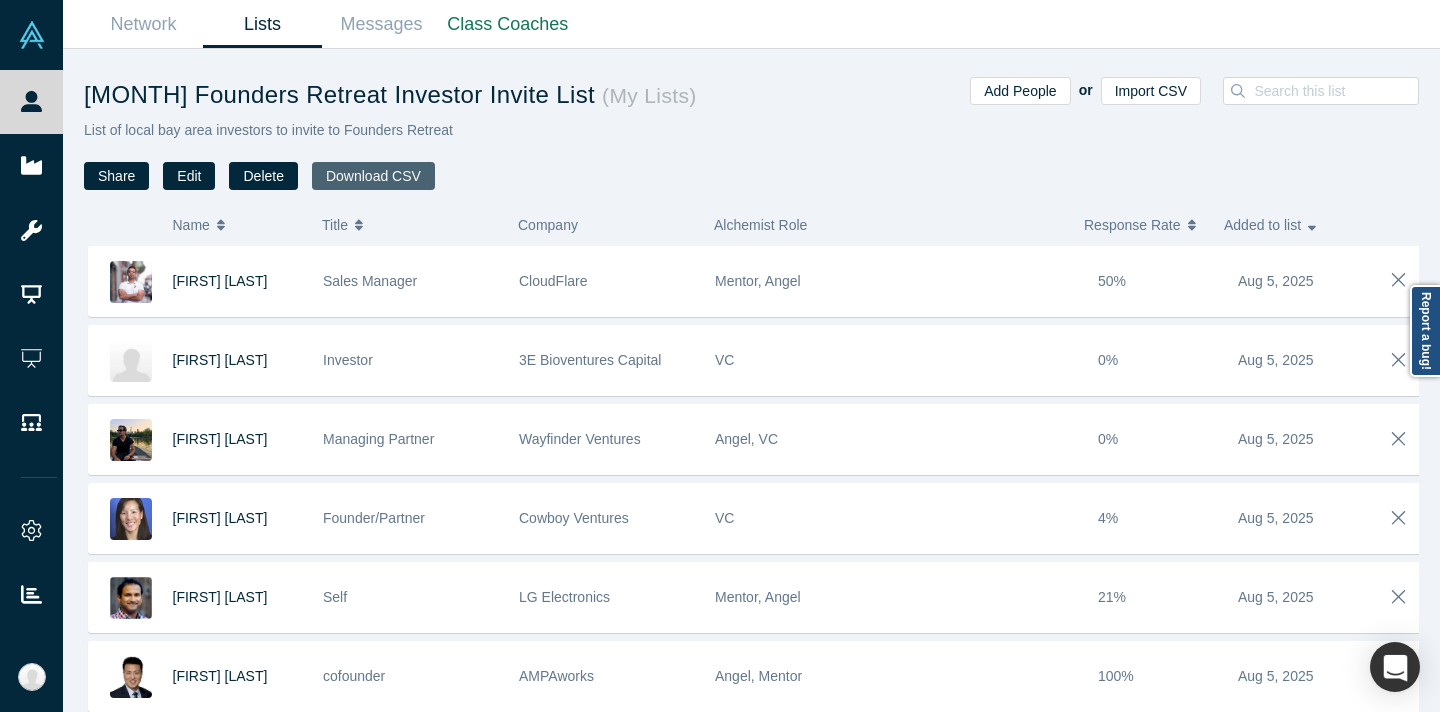 click on "Download CSV" at bounding box center (373, 176) 